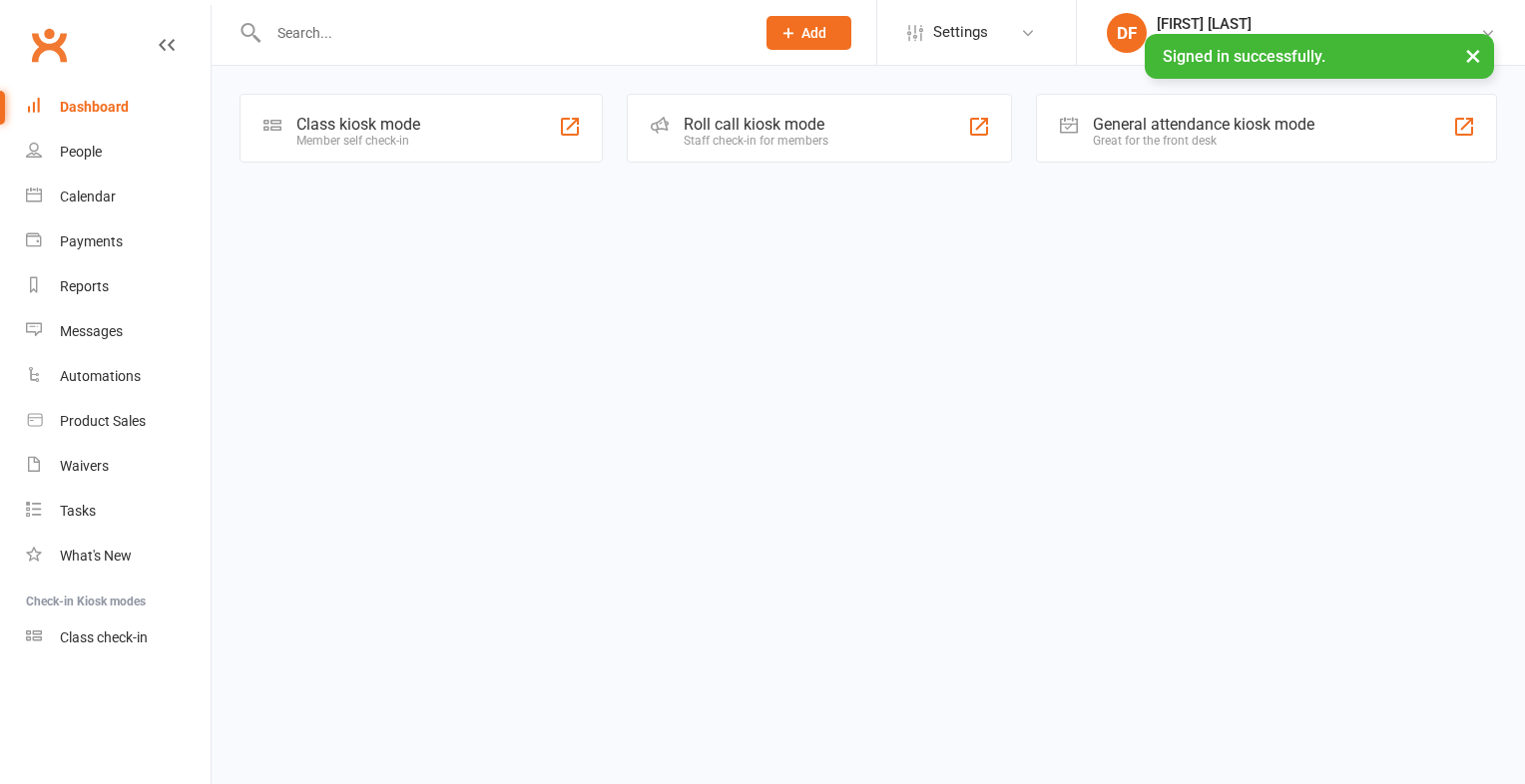scroll, scrollTop: 0, scrollLeft: 0, axis: both 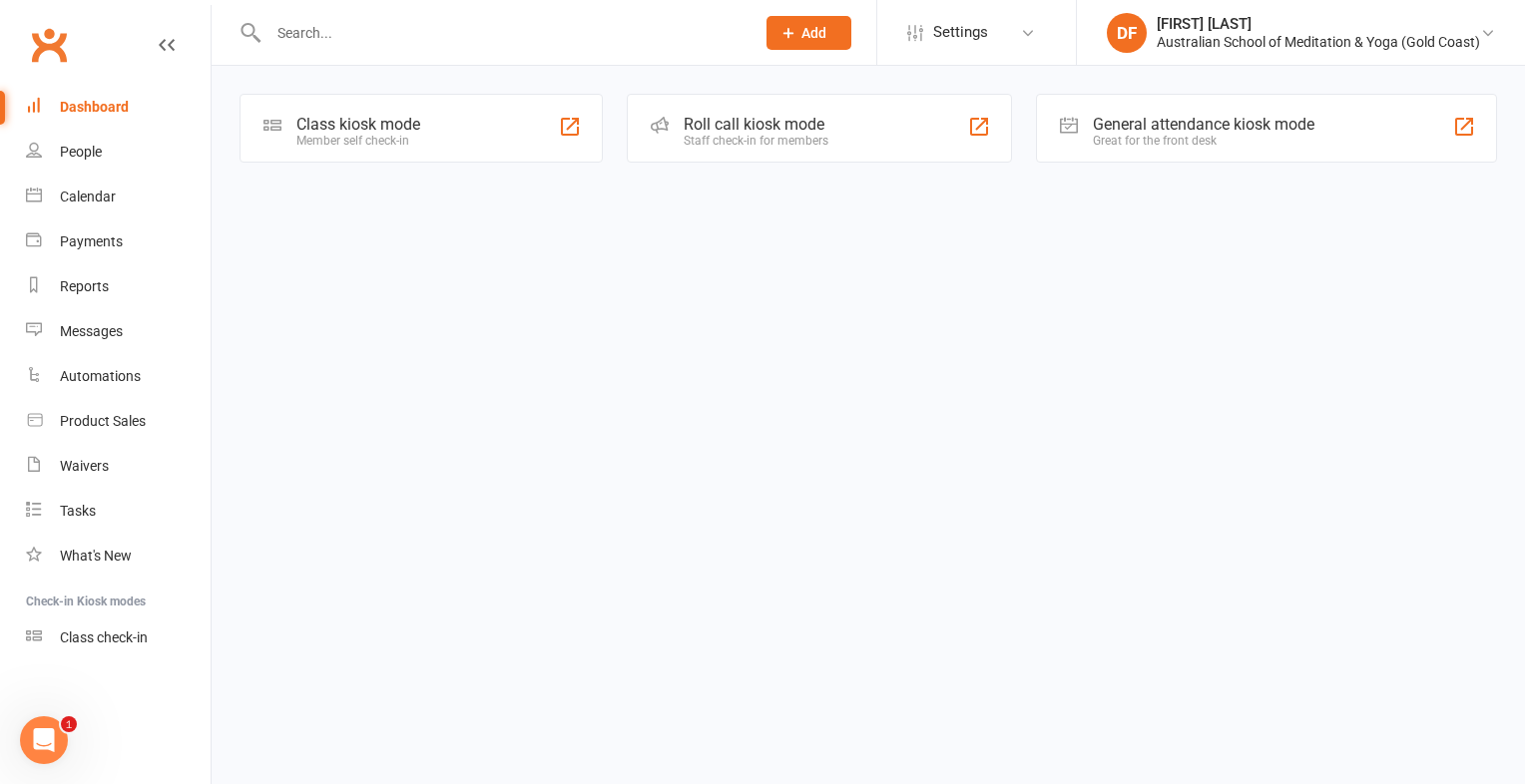 click at bounding box center [501, 33] 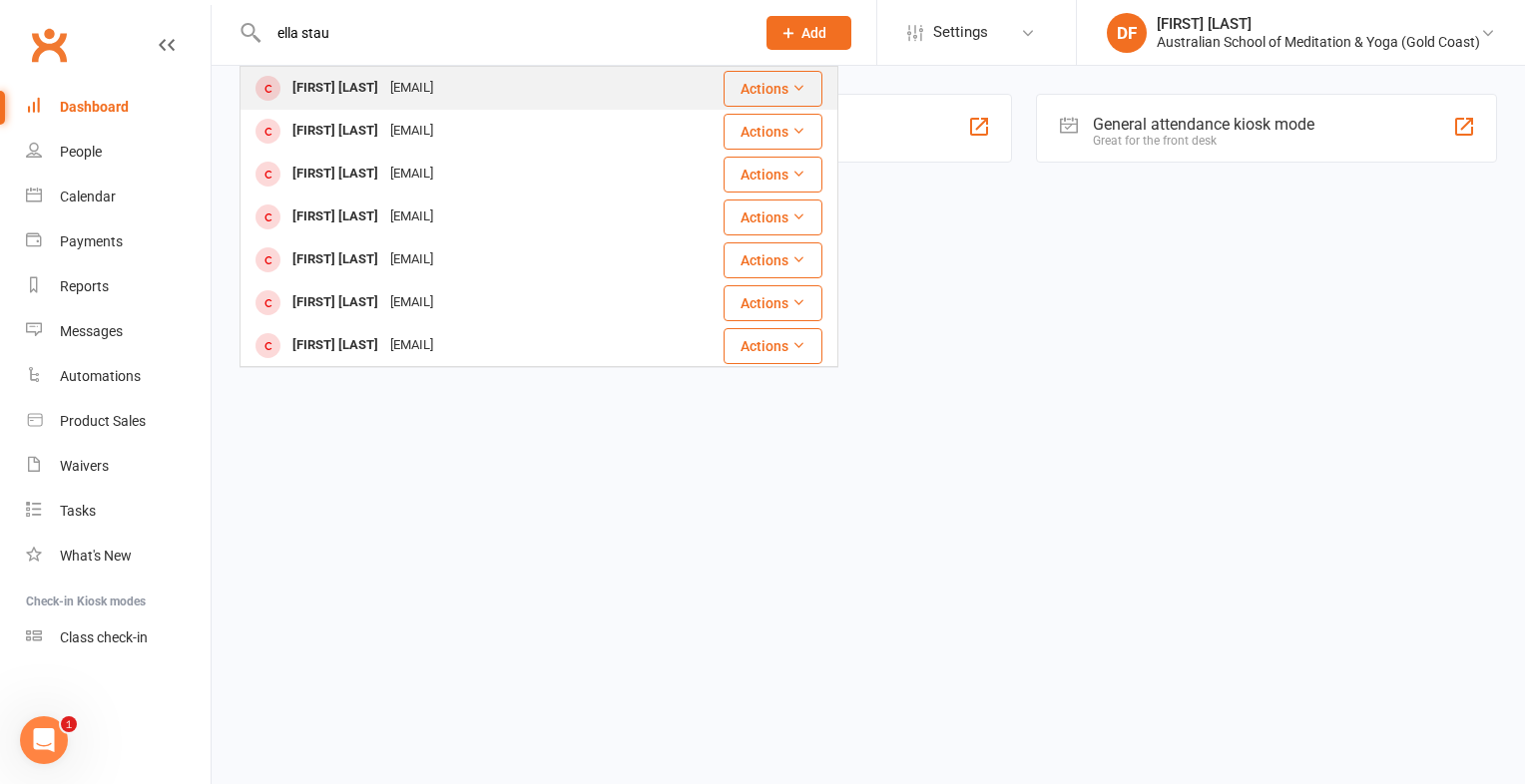 type on "ella stau" 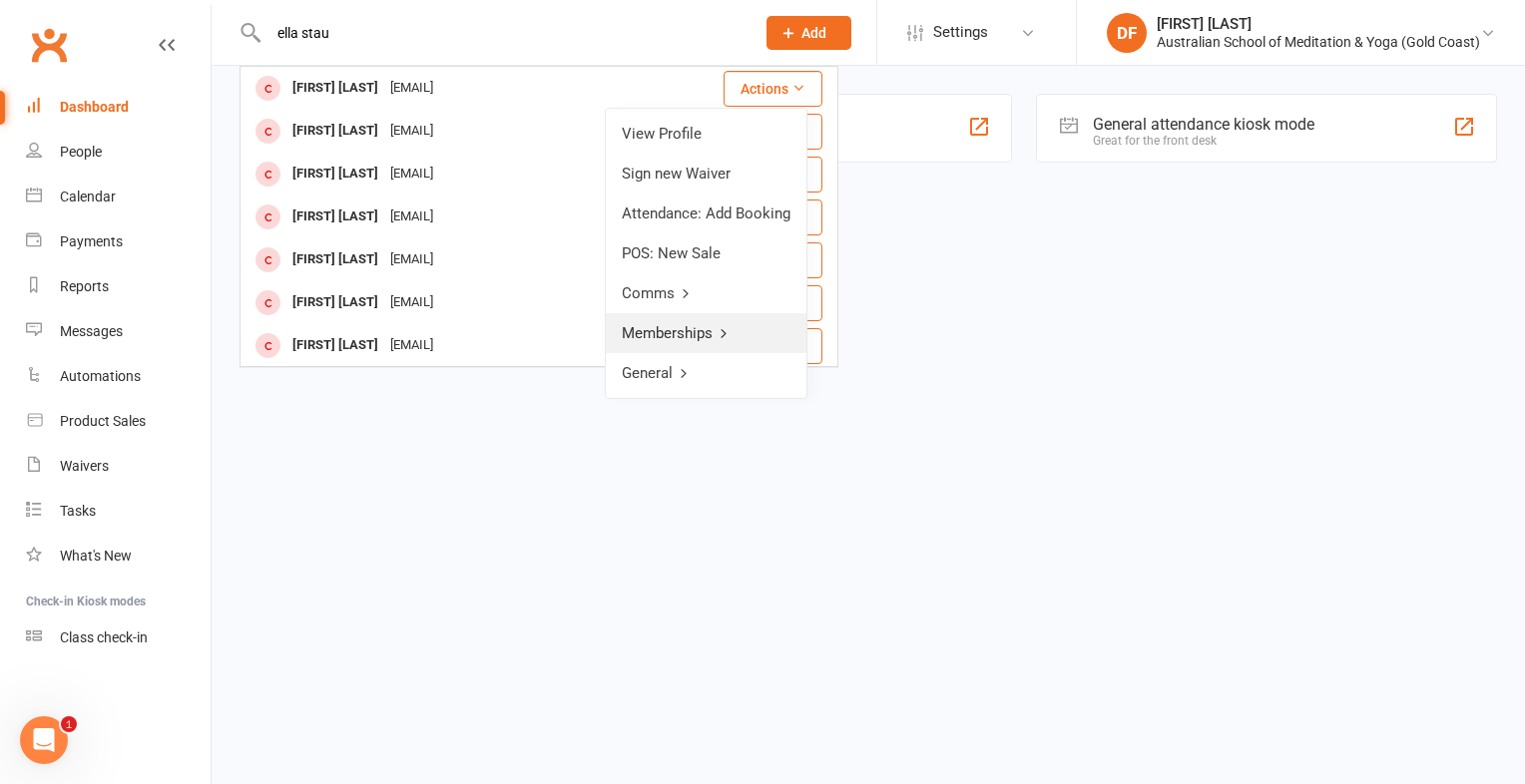 click on "Memberships" at bounding box center [706, 293] 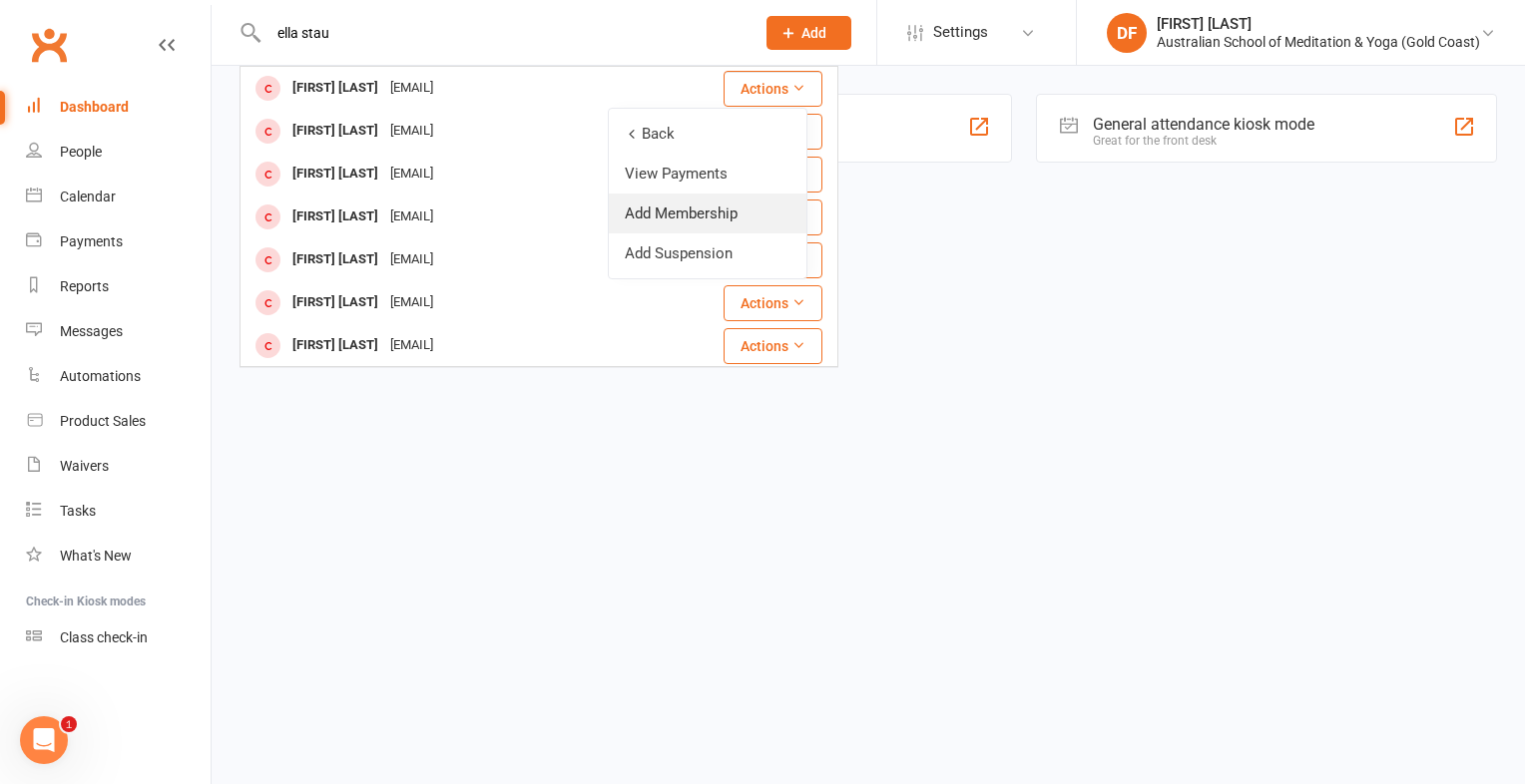 click on "Add Membership" at bounding box center (708, 174) 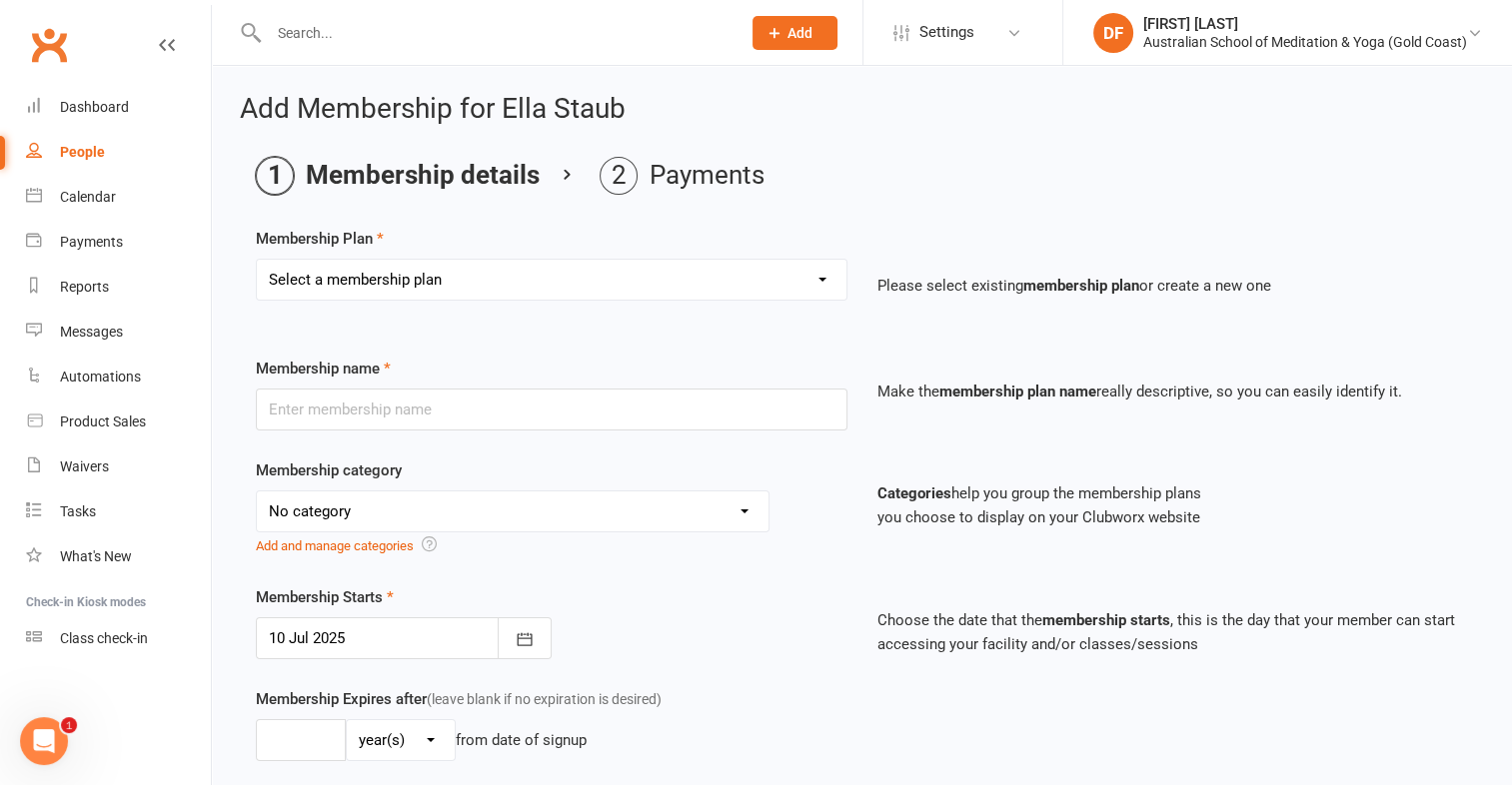 click on "Select a membership plan First Time Intro Offer (1 month Unlimited Meditation & Yoga) 1 Year Unlimited Membership - Weekly Recurring Payments Mindful Kids Meditation & Yoga Membership Mindful Kids Meditation & Yoga Membership (Concession) Yoga Asana 1 Class Pass Yoga Asana 1 Class Pass (Concession) Meditation 1 Class Pass [1 x $5] Community Yoga 1 Class Pass (1 x $5 class) CLASS PASS: 1 Yoga or Meditation Class Mindful Kids Meditation & Yoga 1 Class Pass Mindful Kids Meditation & Yoga 1 Class Pass (Concession/More Than One) Mindful Parents 1 Class Pass (For Tues Stretch & Relax) Labrador/Nerang Yoga 5 Class Pass Labrador/Nerang Yoga 10 Class Pass Teachers/Complimentary (MANAGEMENT USE ONLY) FIRST RESPONDERS 3 Month Pass Workshop 1 Month Membership (MANAGEMENT USE ONLY) Free! 1 Yoga or Meditation Class 12 Yoga Asana Class Pass 6 Yoga Asana Class Pass 7 Day Holiday Membership 6 Month Unlimited Membership - Weekly Recurring Payments 20 Yoga Asana Class Pass 12 Yoga Asana Class Pass (Concession)" at bounding box center (552, 280) 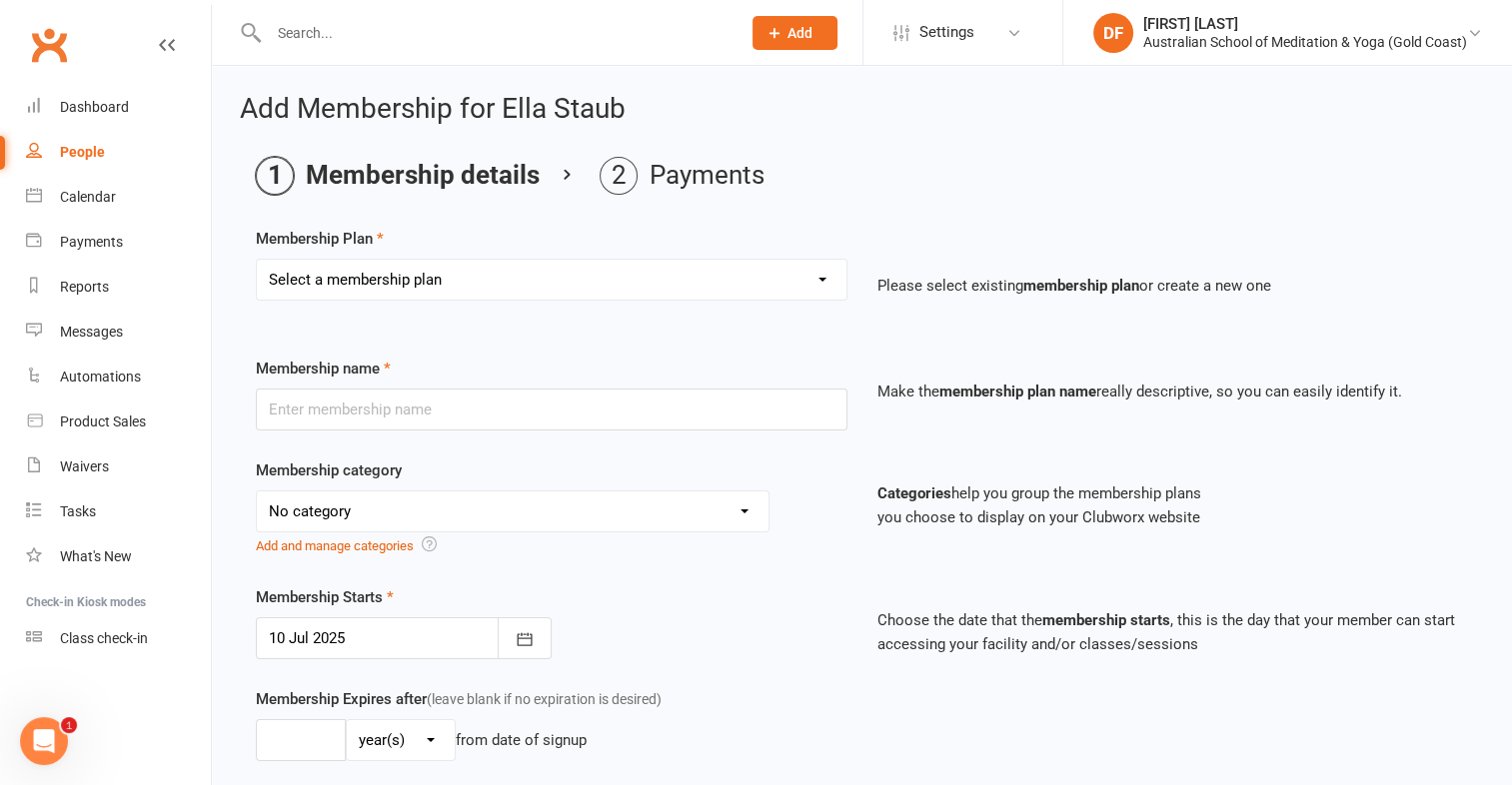 select on "4" 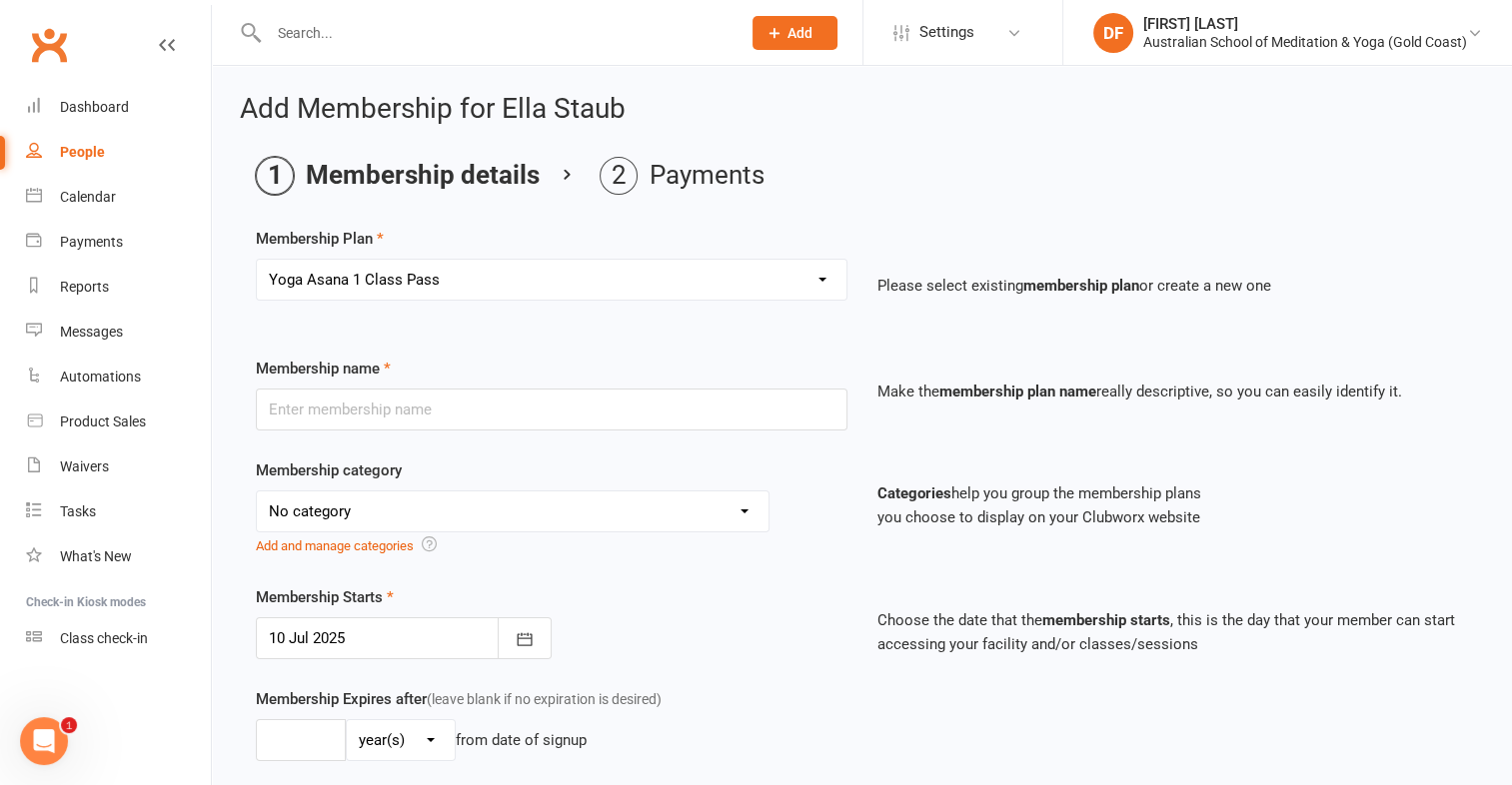 click on "Select a membership plan First Time Intro Offer (1 month Unlimited Meditation & Yoga) 1 Year Unlimited Membership - Weekly Recurring Payments Mindful Kids Meditation & Yoga Membership Mindful Kids Meditation & Yoga Membership (Concession) Yoga Asana 1 Class Pass Yoga Asana 1 Class Pass (Concession) Meditation 1 Class Pass [1 x $5] Community Yoga 1 Class Pass (1 x $5 class) CLASS PASS: 1 Yoga or Meditation Class Mindful Kids Meditation & Yoga 1 Class Pass Mindful Kids Meditation & Yoga 1 Class Pass (Concession/More Than One) Mindful Parents 1 Class Pass (For Tues Stretch & Relax) Labrador/Nerang Yoga 5 Class Pass Labrador/Nerang Yoga 10 Class Pass Teachers/Complimentary (MANAGEMENT USE ONLY) FIRST RESPONDERS 3 Month Pass Workshop 1 Month Membership (MANAGEMENT USE ONLY) Free! 1 Yoga or Meditation Class 12 Yoga Asana Class Pass 6 Yoga Asana Class Pass 7 Day Holiday Membership 6 Month Unlimited Membership - Weekly Recurring Payments 20 Yoga Asana Class Pass 12 Yoga Asana Class Pass (Concession)" at bounding box center [552, 280] 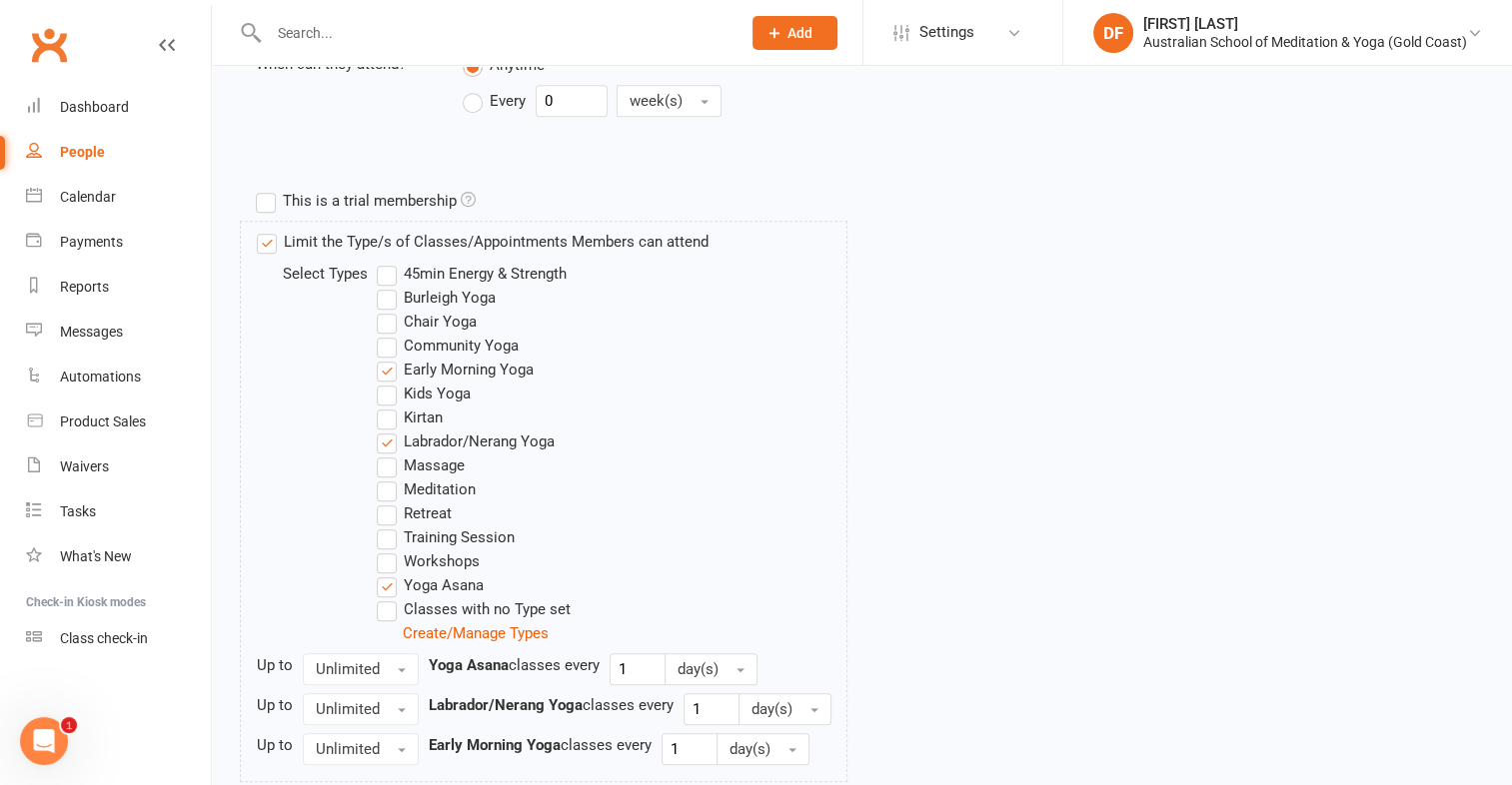 scroll, scrollTop: 1019, scrollLeft: 0, axis: vertical 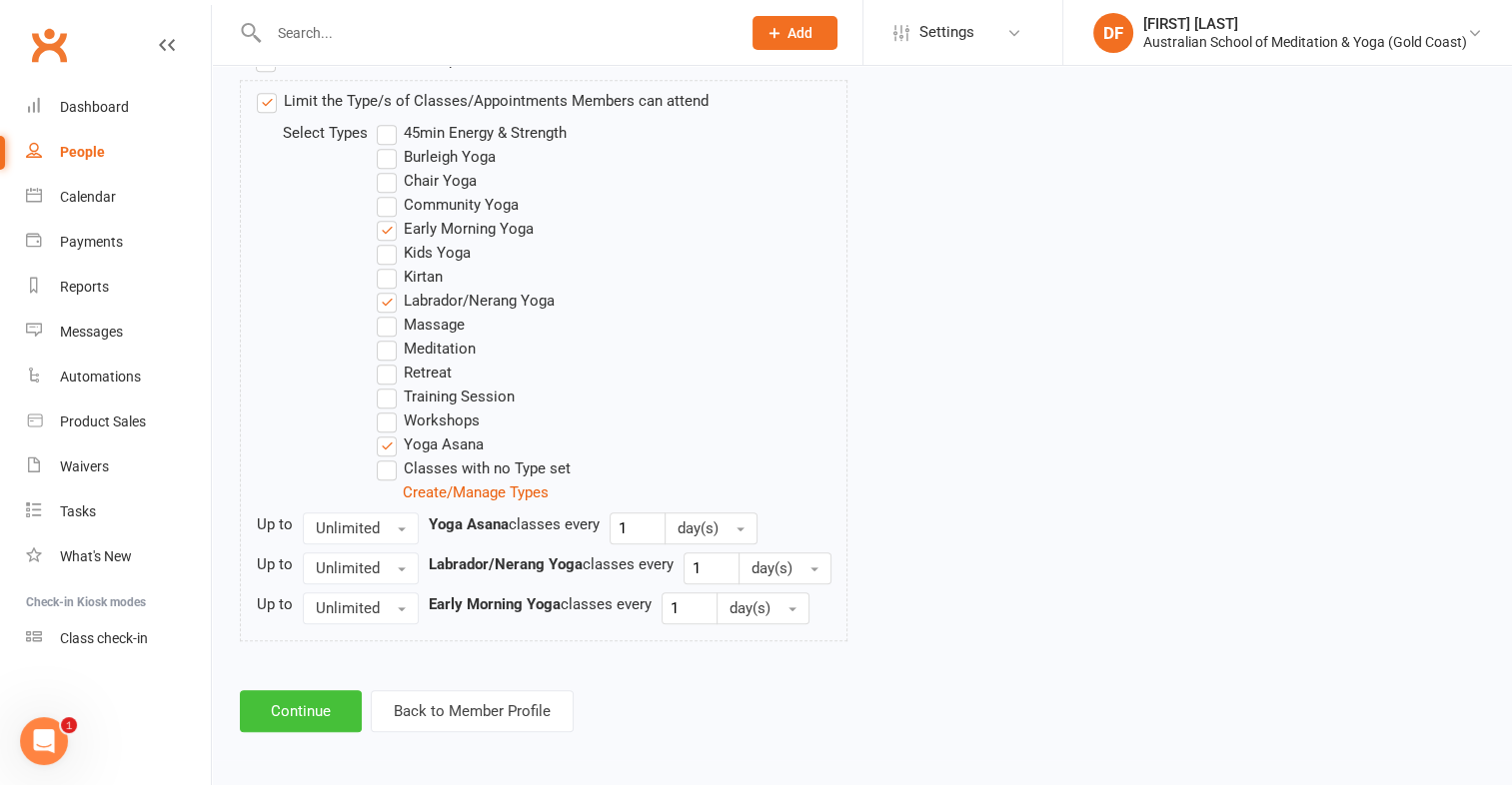 click on "Continue" at bounding box center [301, 711] 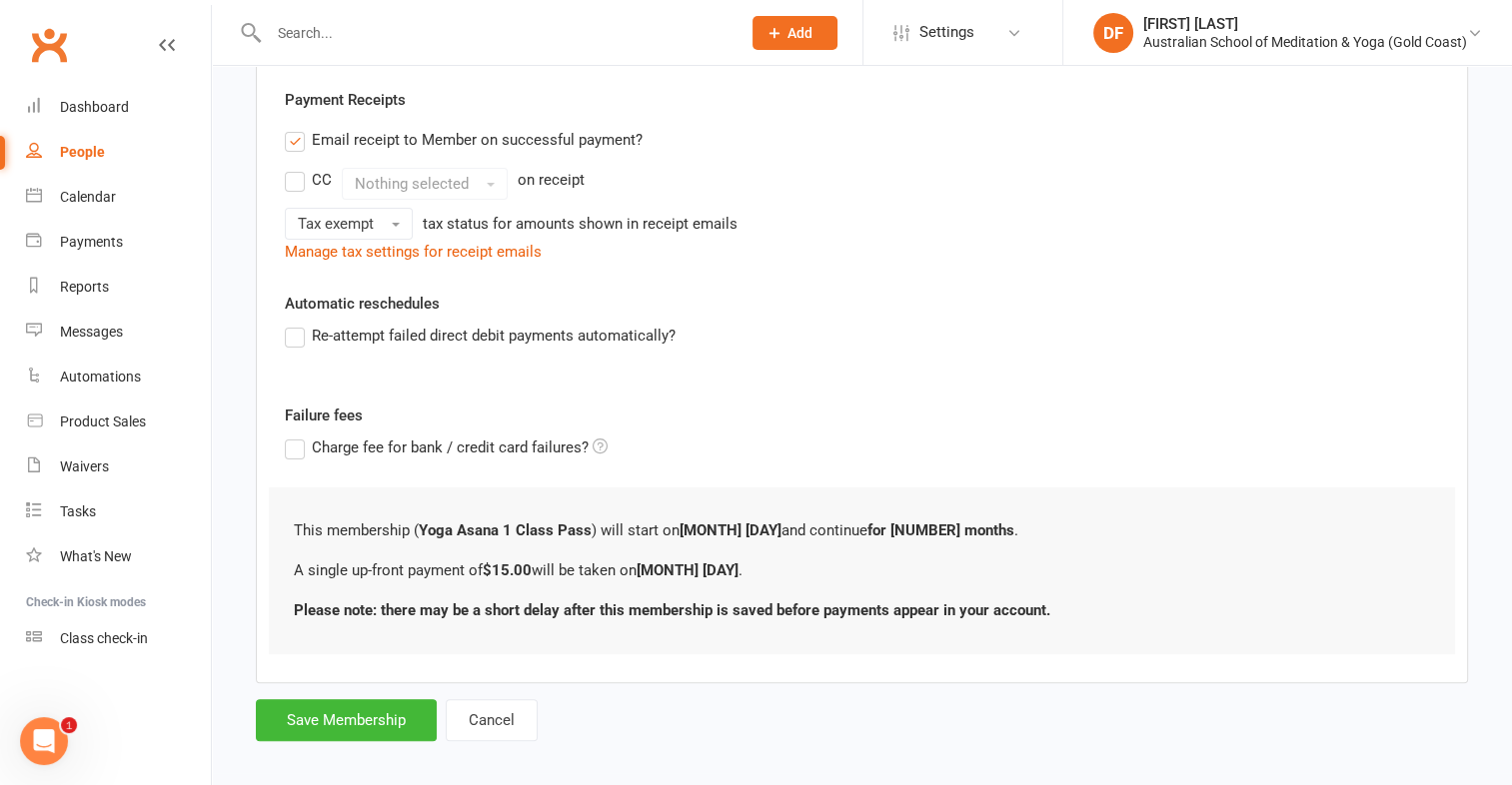 scroll, scrollTop: 380, scrollLeft: 0, axis: vertical 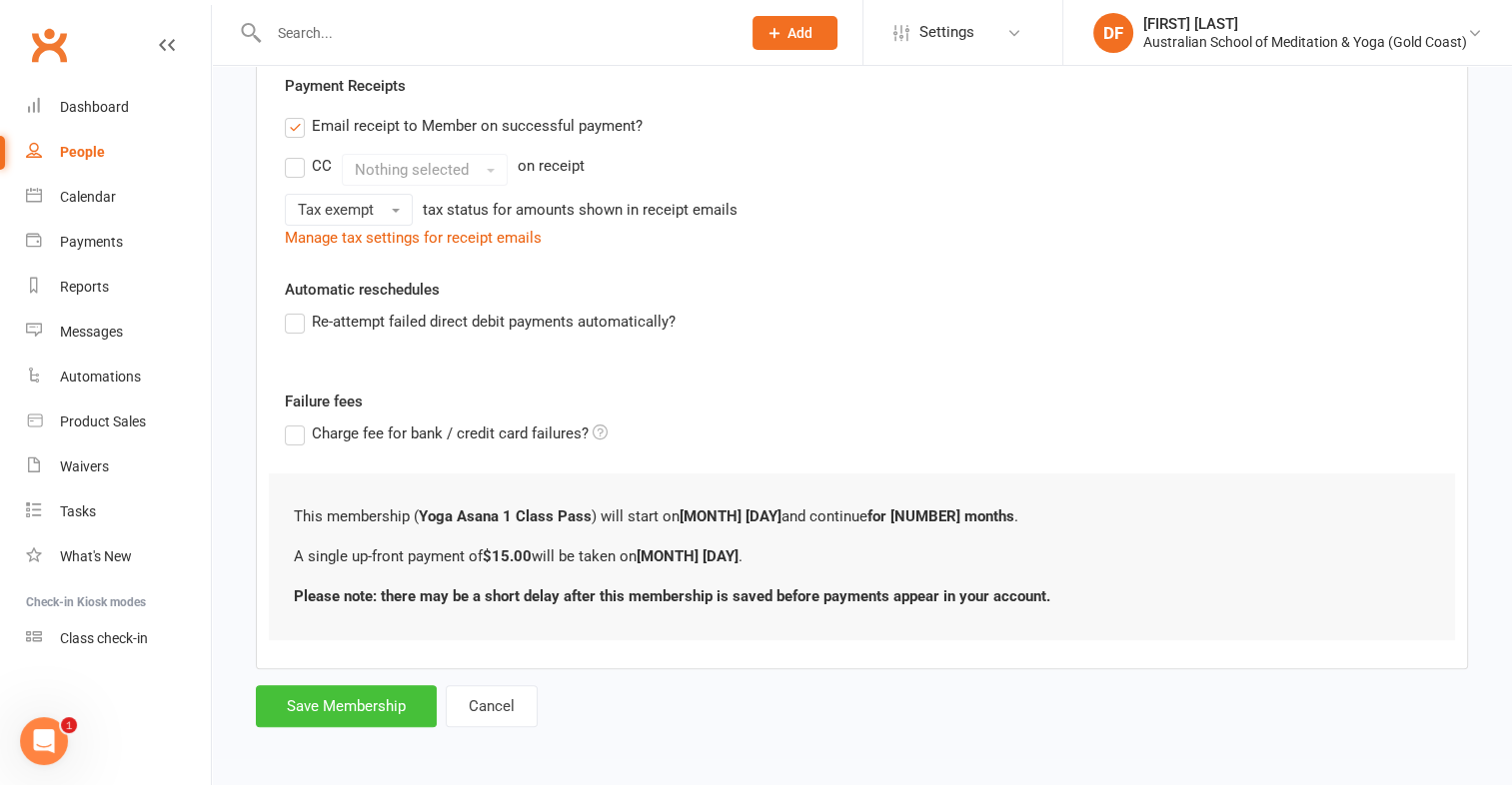 click on "Save Membership" at bounding box center [346, 706] 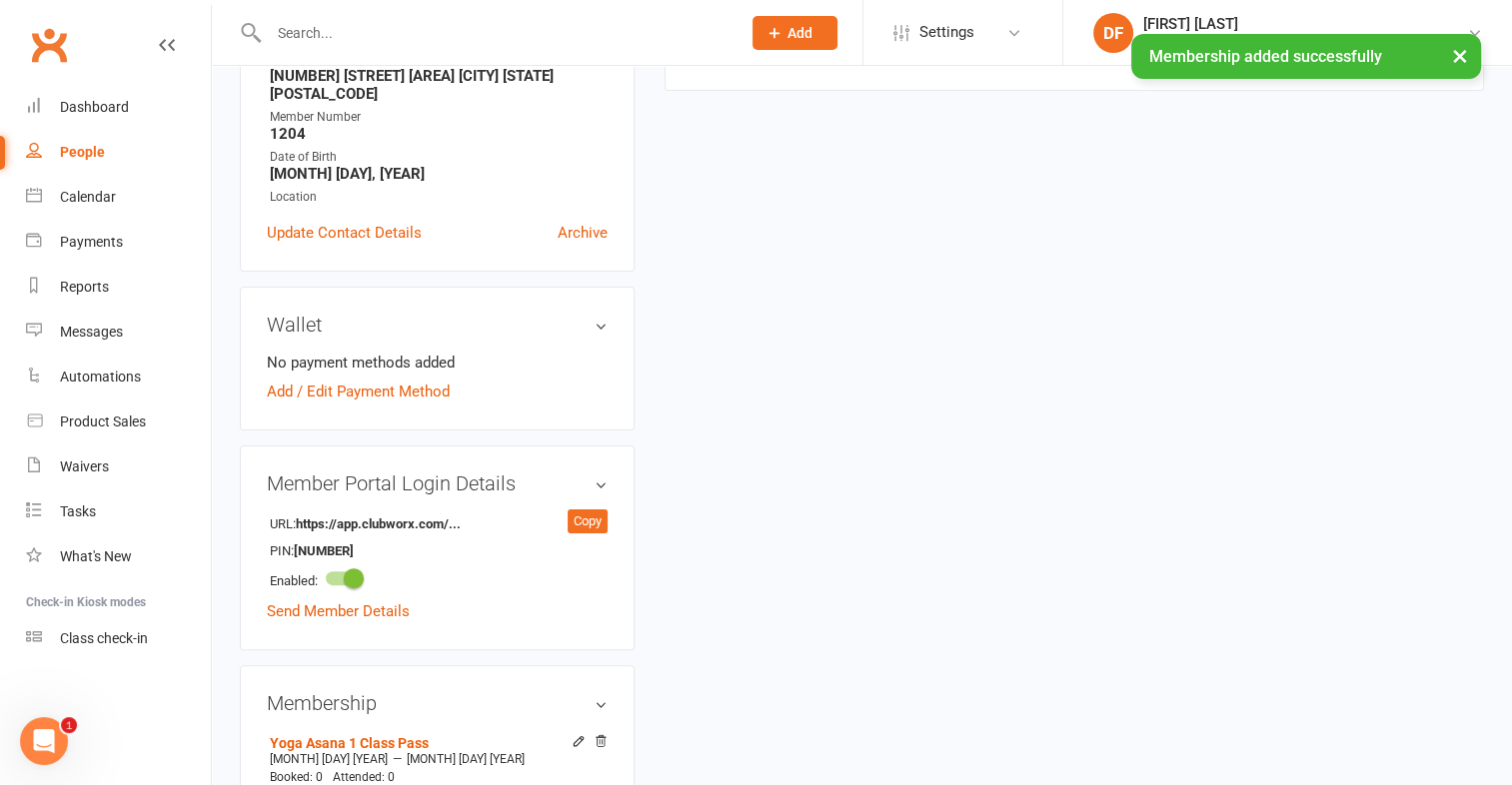 scroll, scrollTop: 0, scrollLeft: 0, axis: both 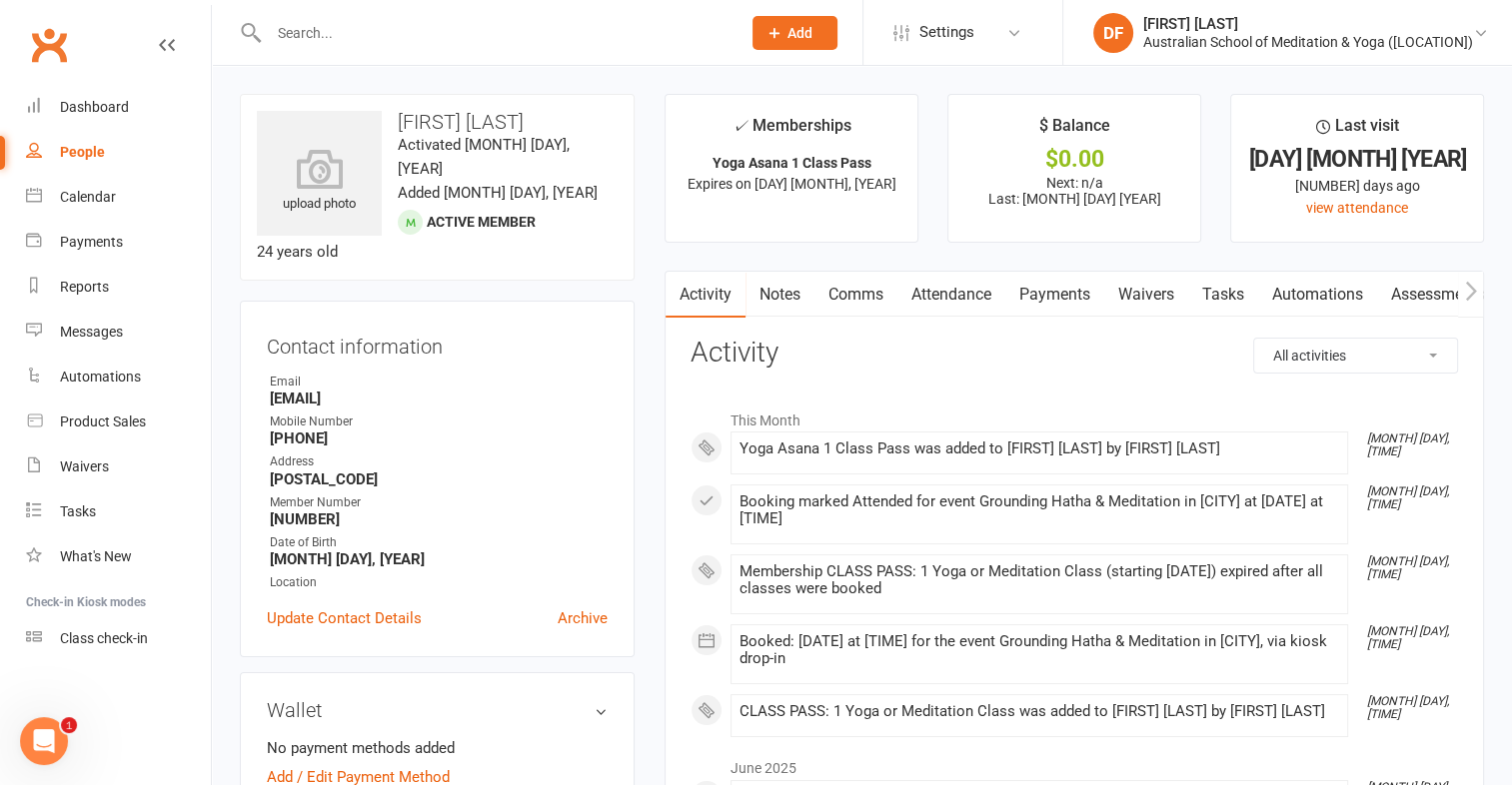 click on "Payments" at bounding box center (1054, 295) 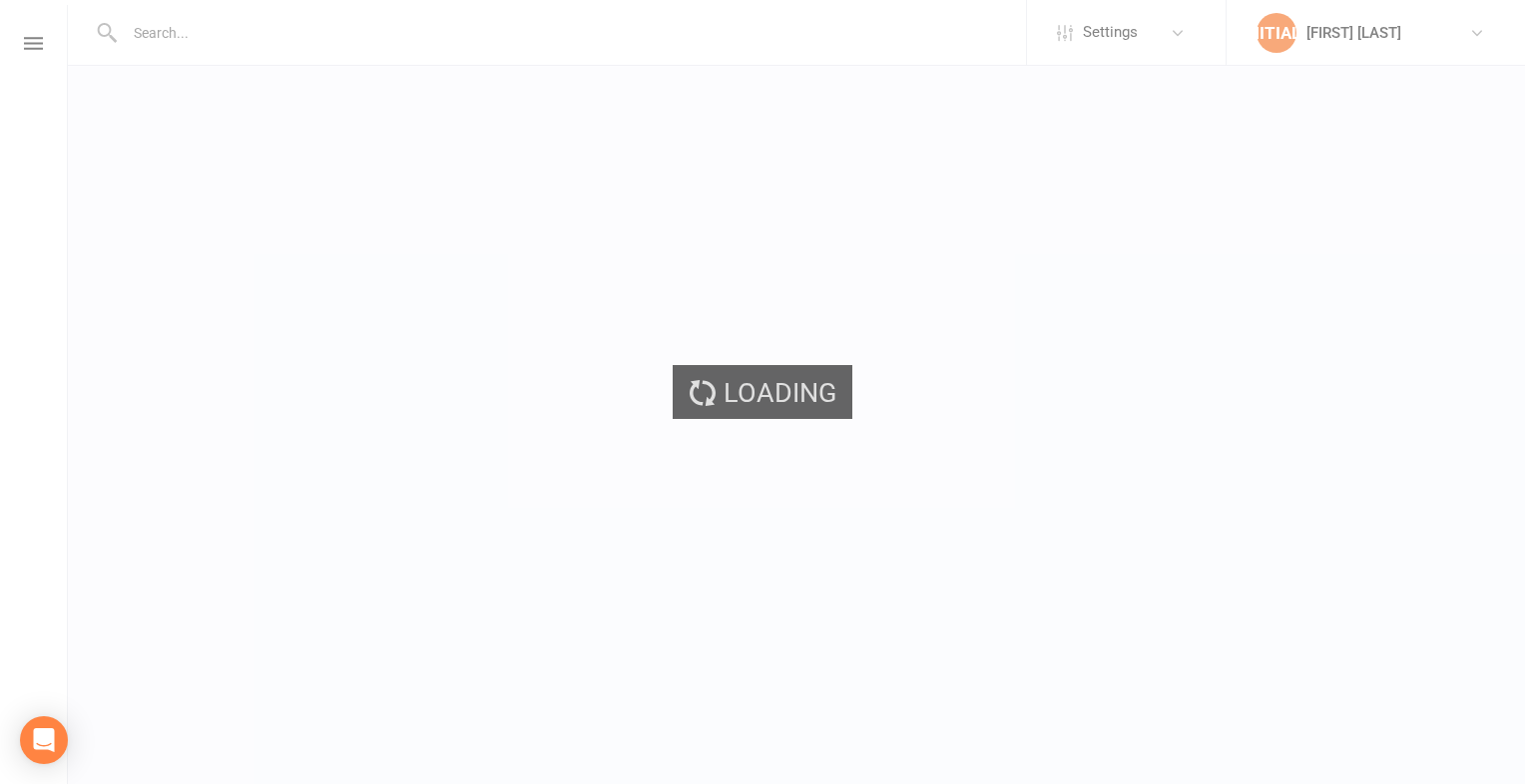 scroll, scrollTop: 0, scrollLeft: 0, axis: both 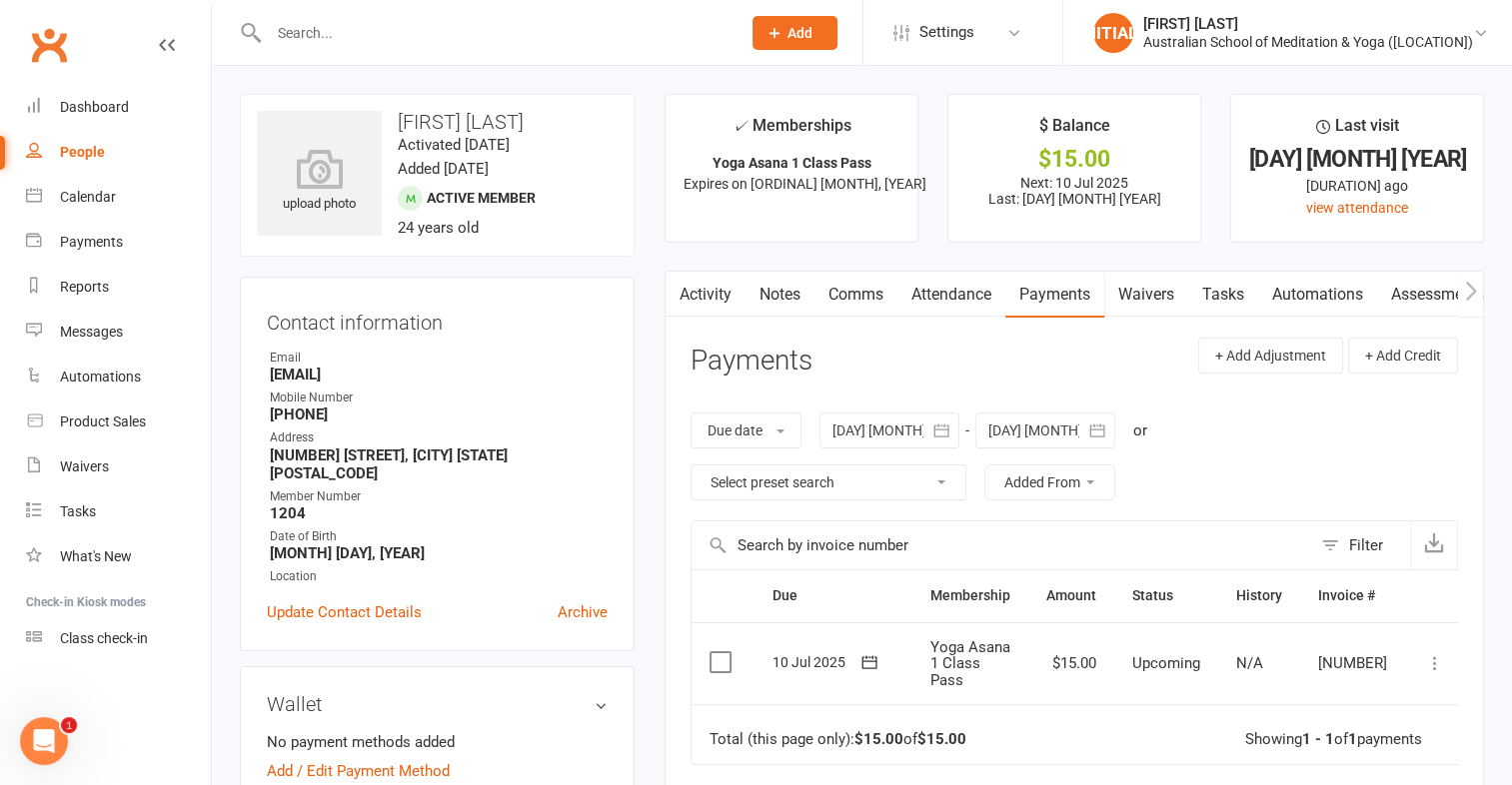click at bounding box center (1435, 663) 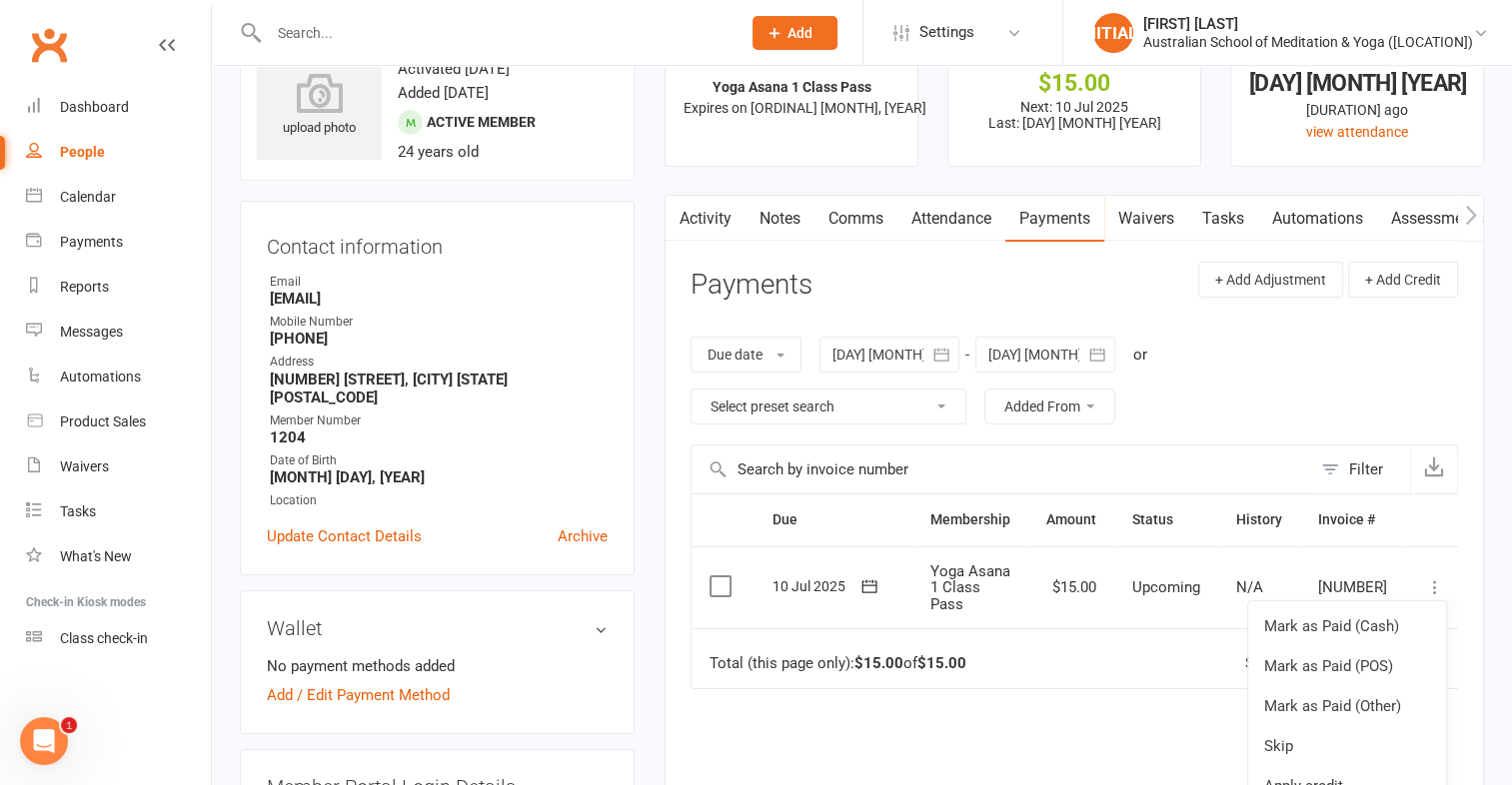 scroll, scrollTop: 83, scrollLeft: 0, axis: vertical 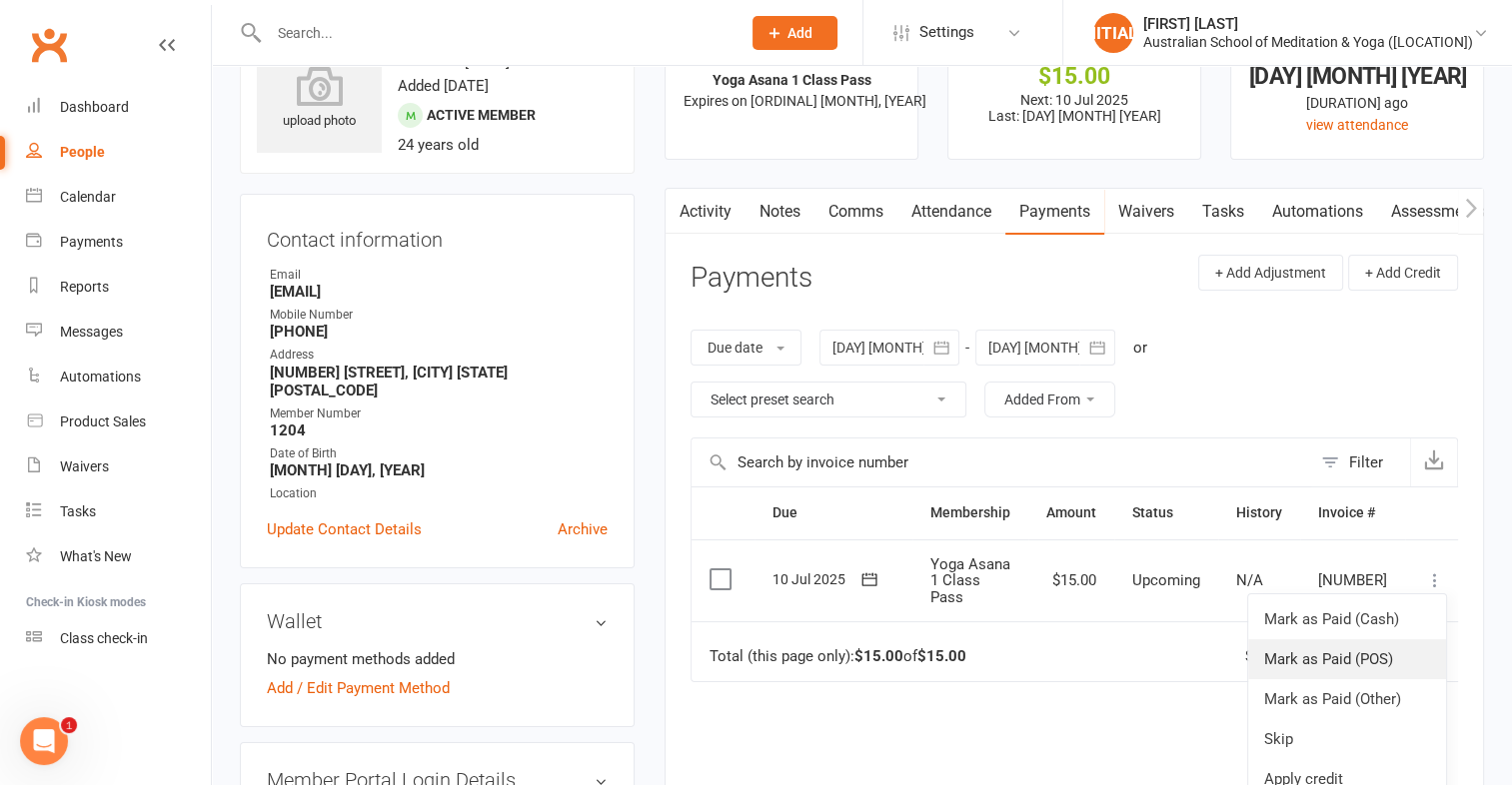 click on "Mark as Paid (POS)" at bounding box center [1347, 619] 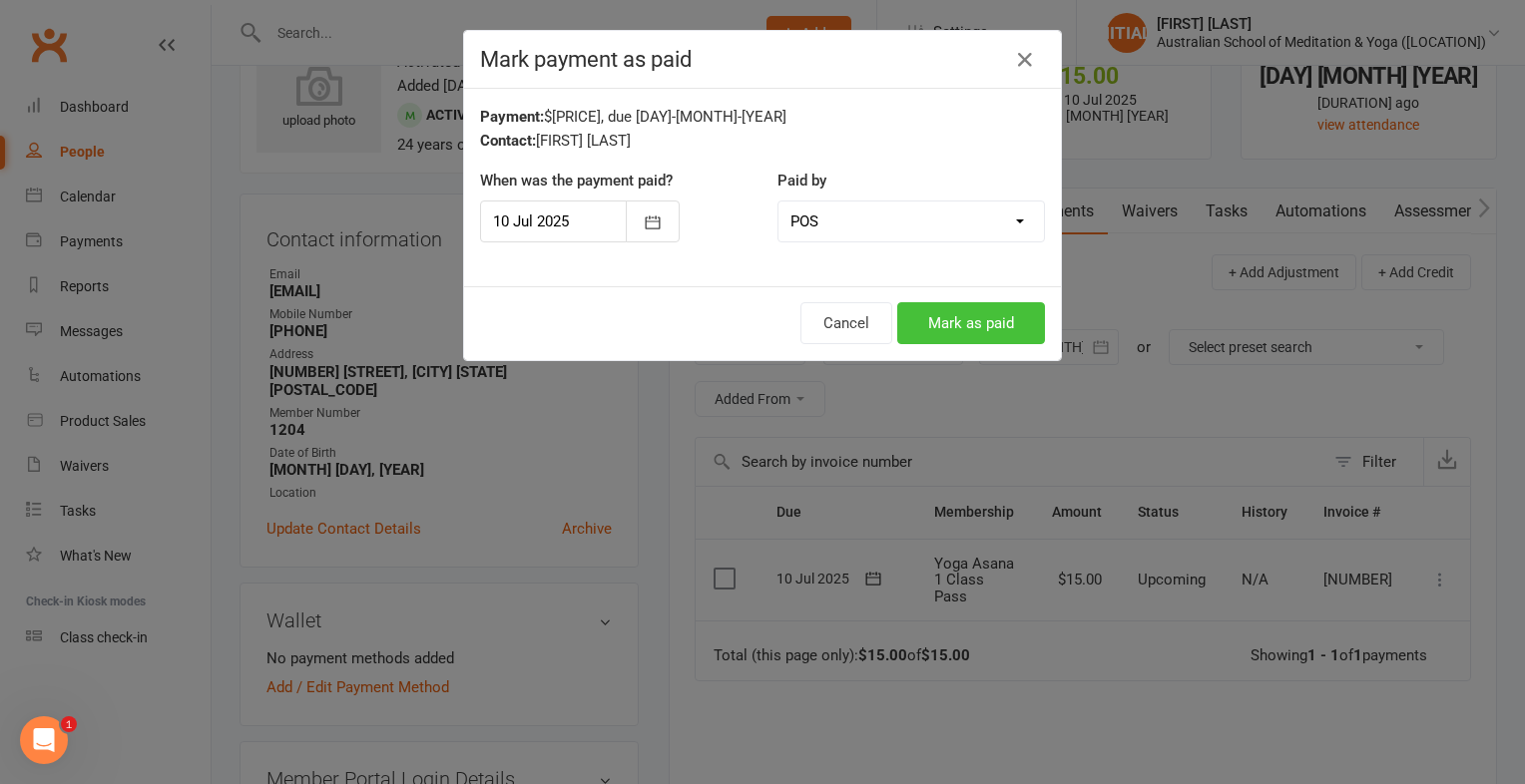 click on "Mark as paid" at bounding box center [971, 323] 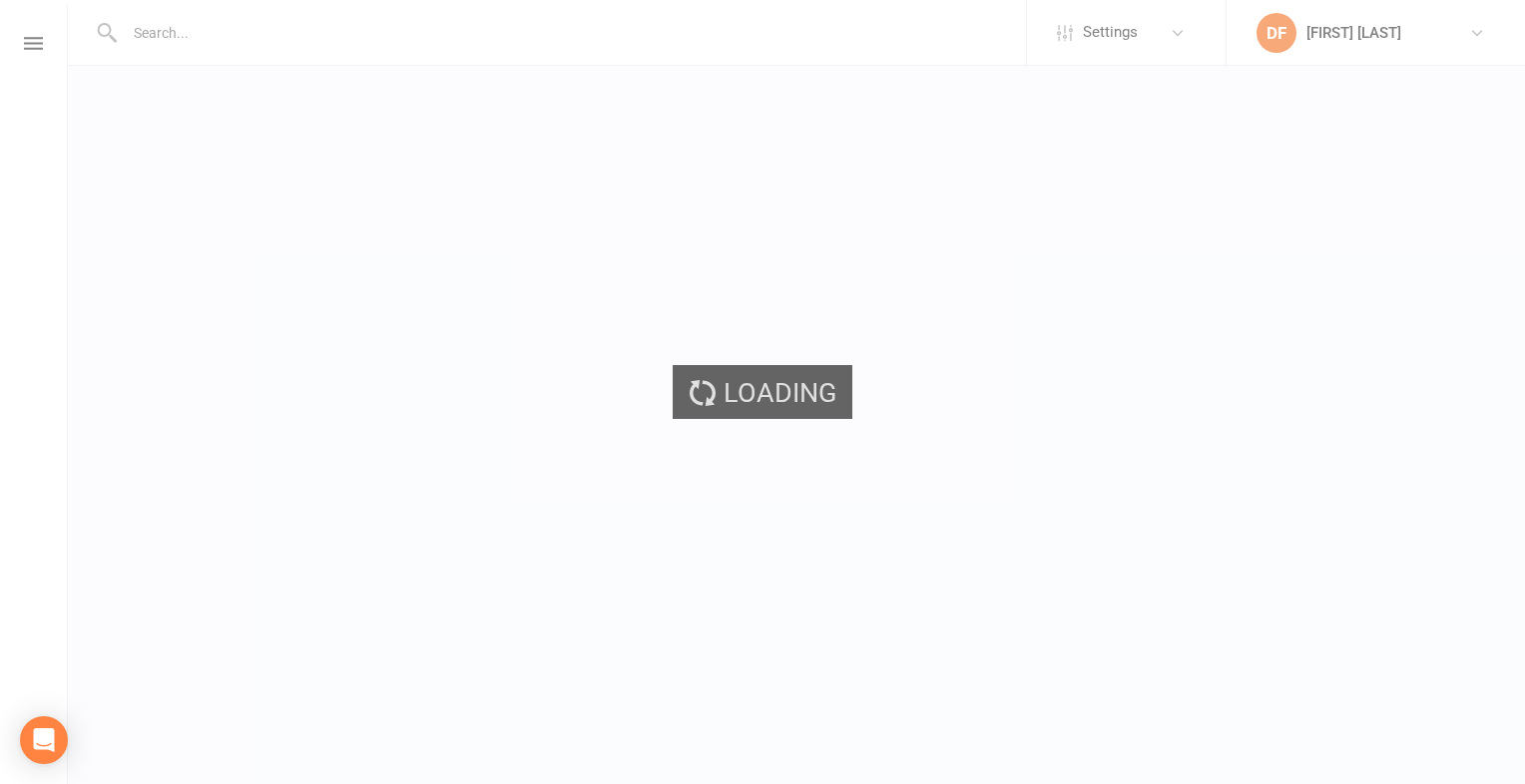 scroll, scrollTop: 0, scrollLeft: 0, axis: both 